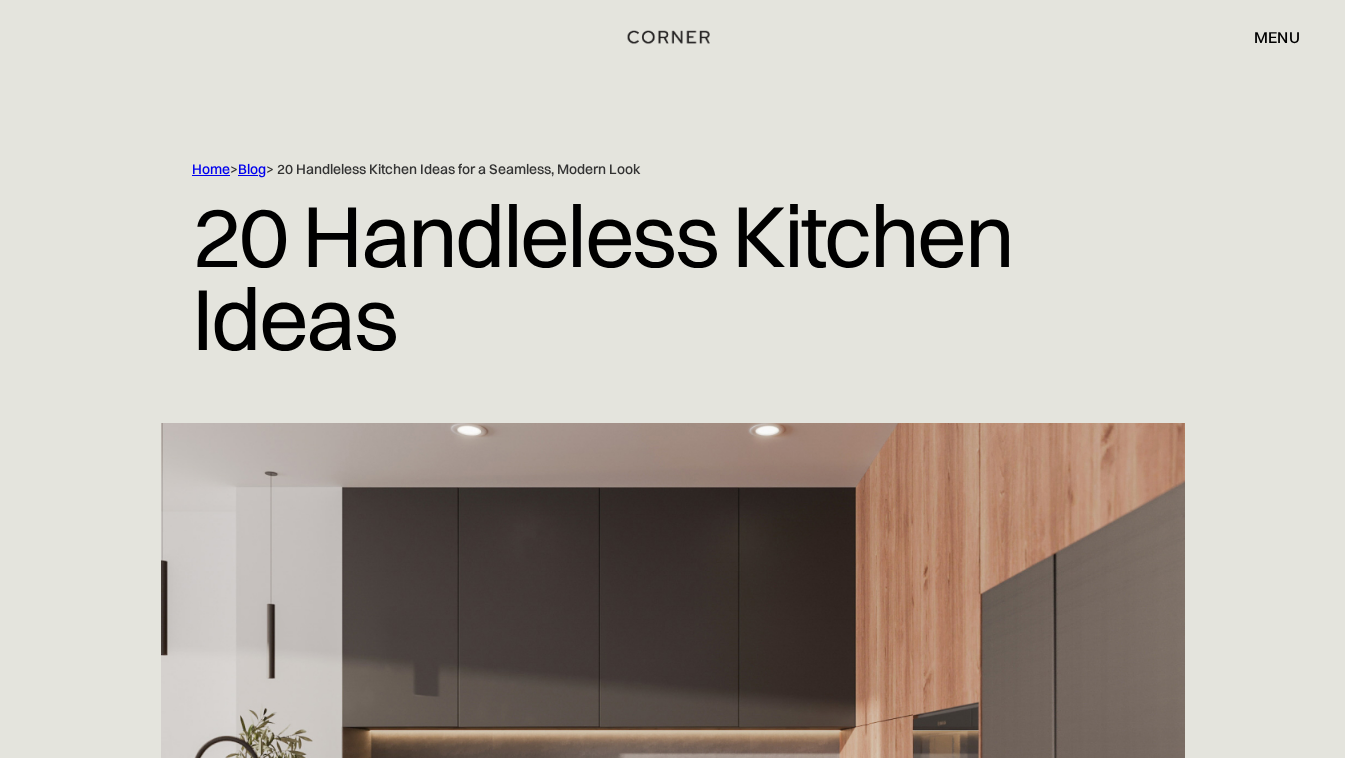 scroll, scrollTop: 855, scrollLeft: 0, axis: vertical 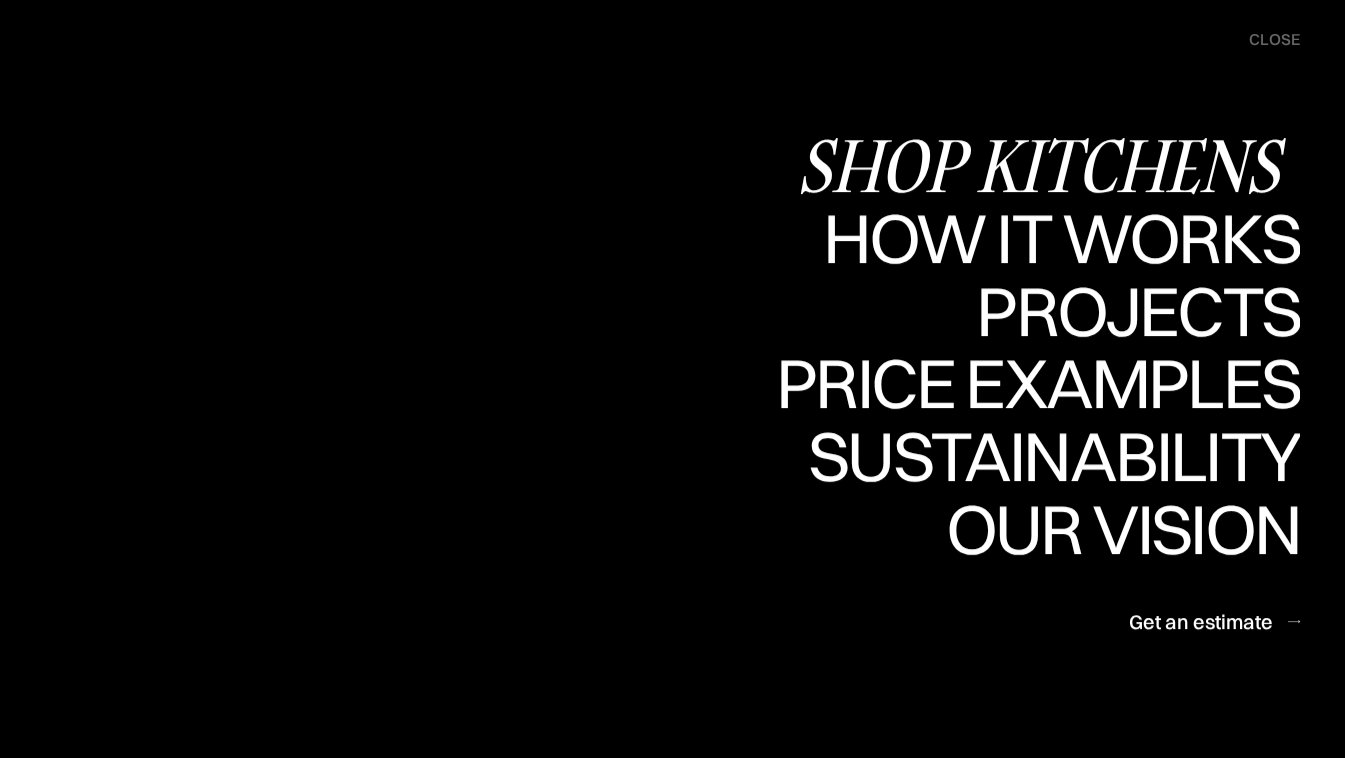 click on "Shop Kitchens" at bounding box center (1048, 165) 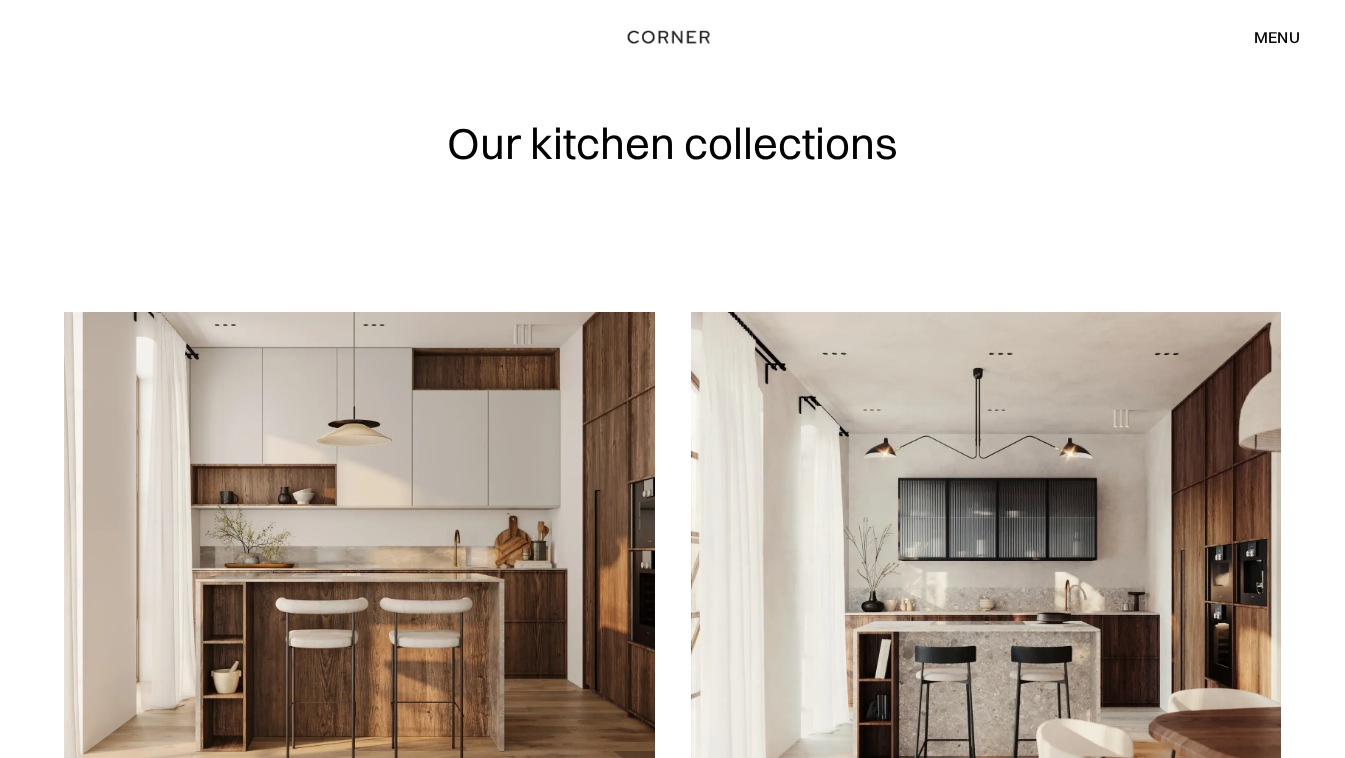 scroll, scrollTop: 17, scrollLeft: 0, axis: vertical 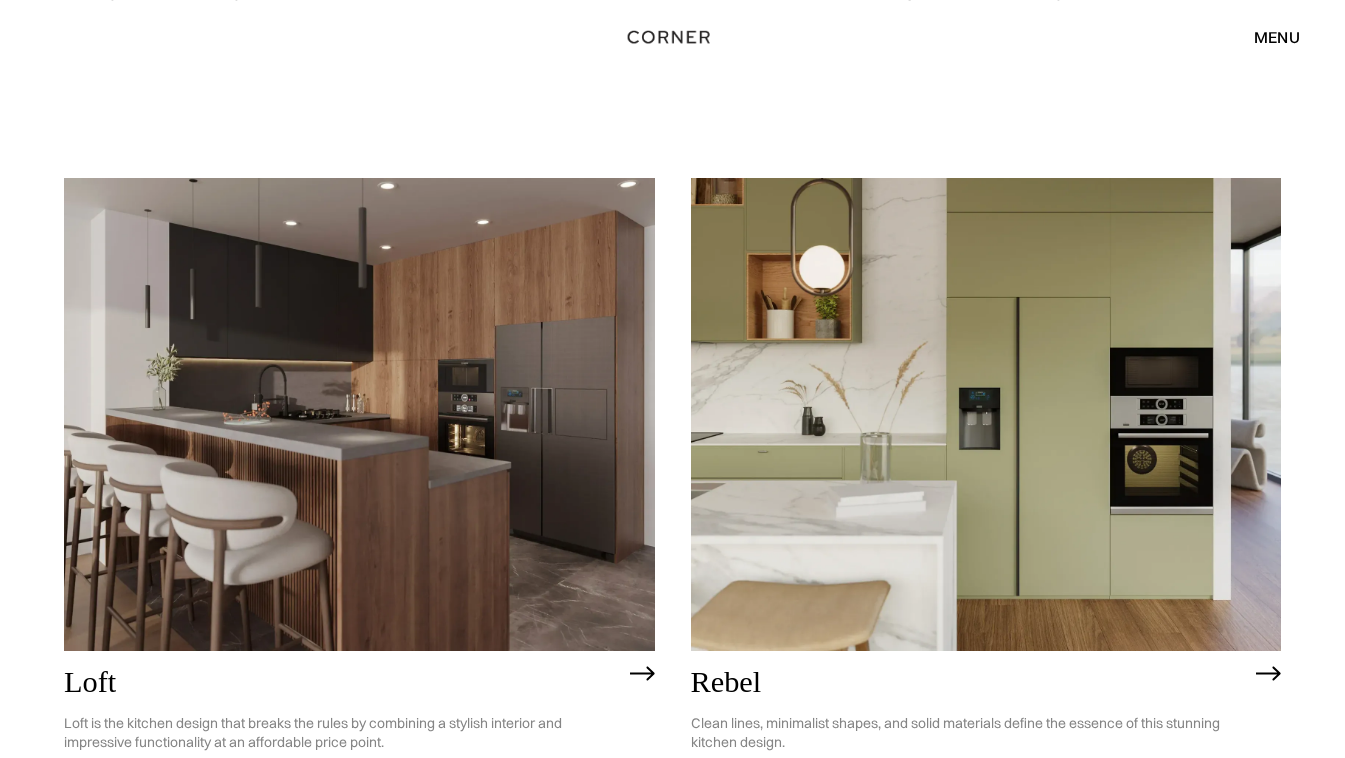 click at bounding box center (986, 414) 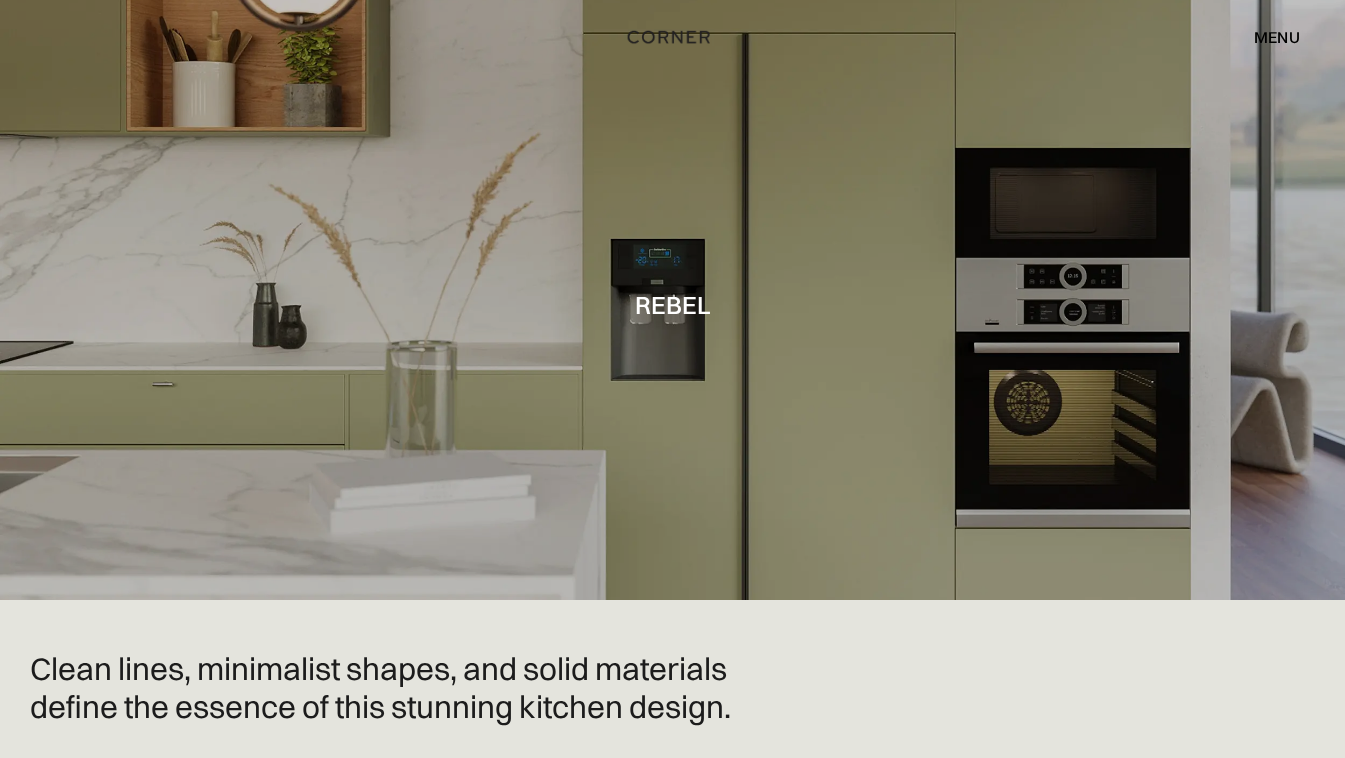 scroll, scrollTop: 0, scrollLeft: 0, axis: both 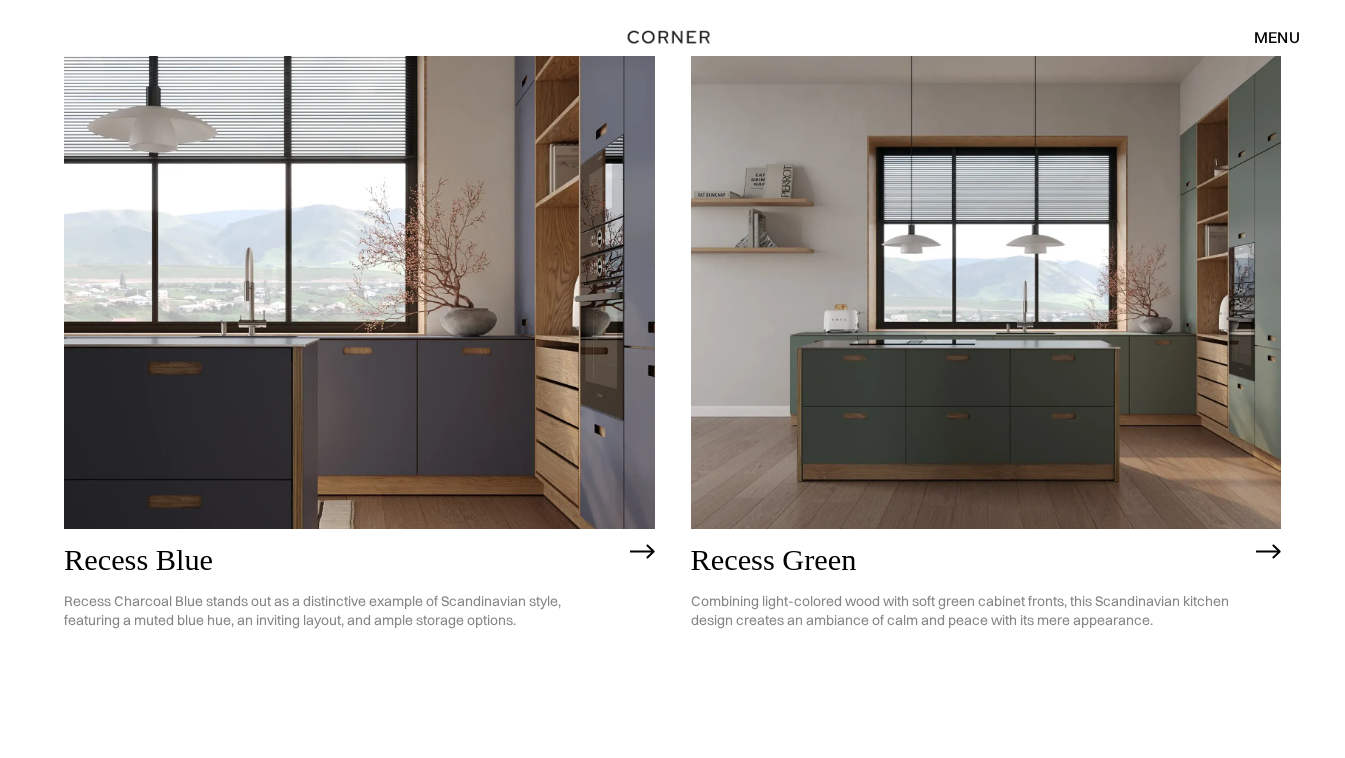 click at bounding box center [986, 292] 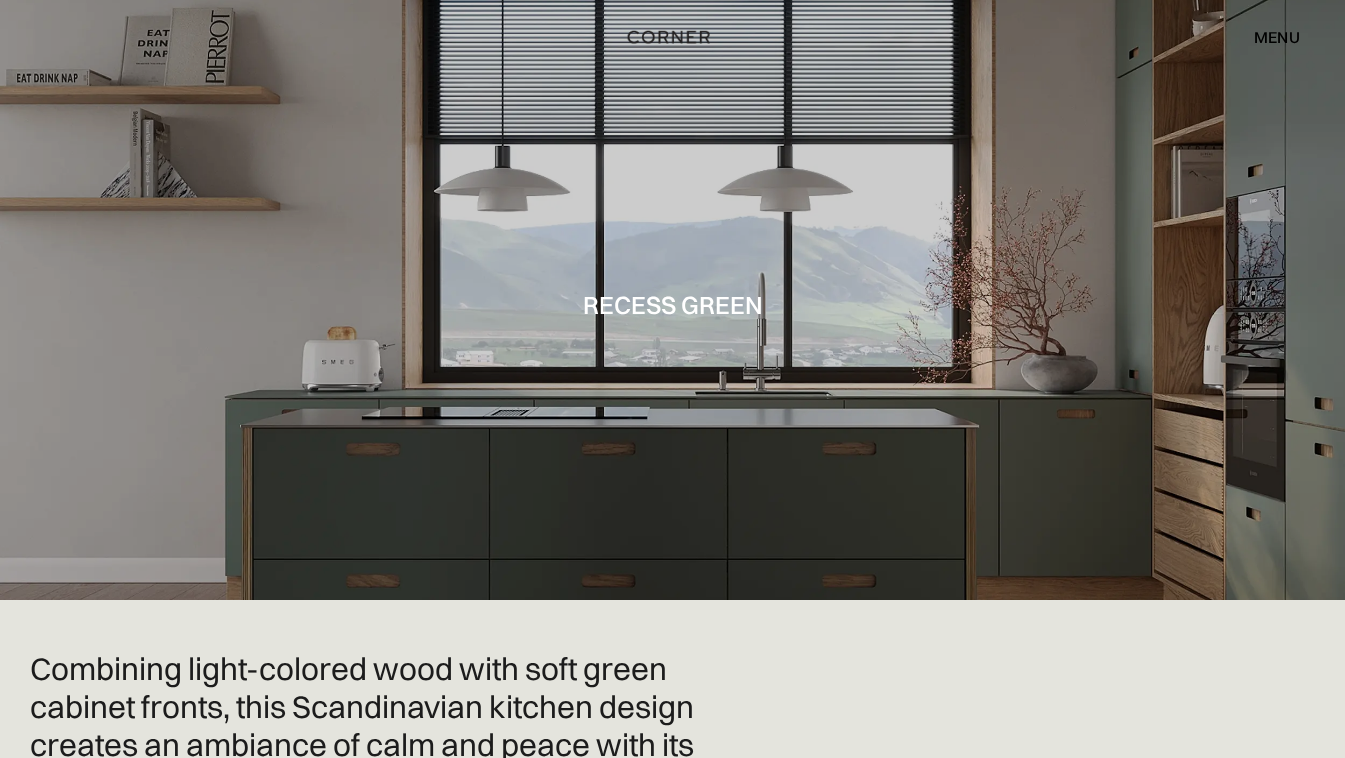 scroll, scrollTop: 0, scrollLeft: 0, axis: both 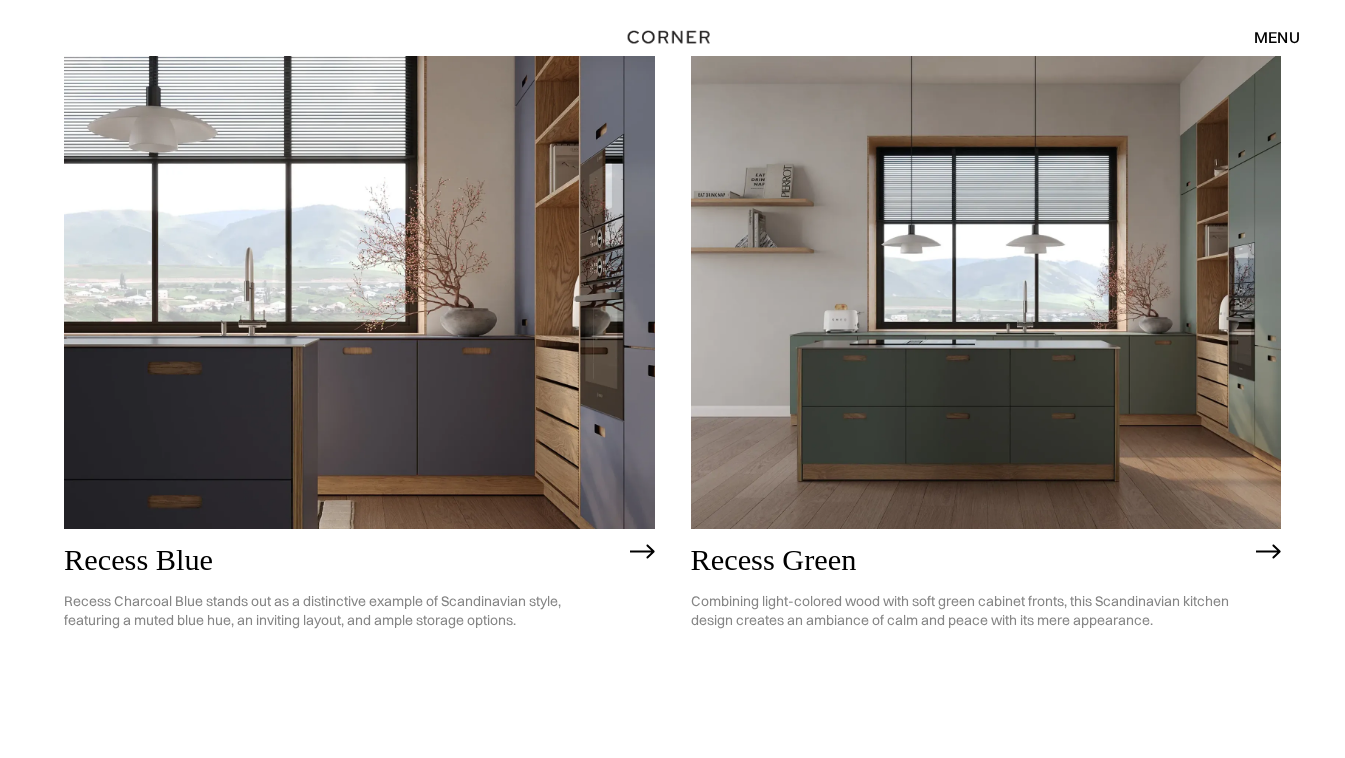 click at bounding box center (359, 292) 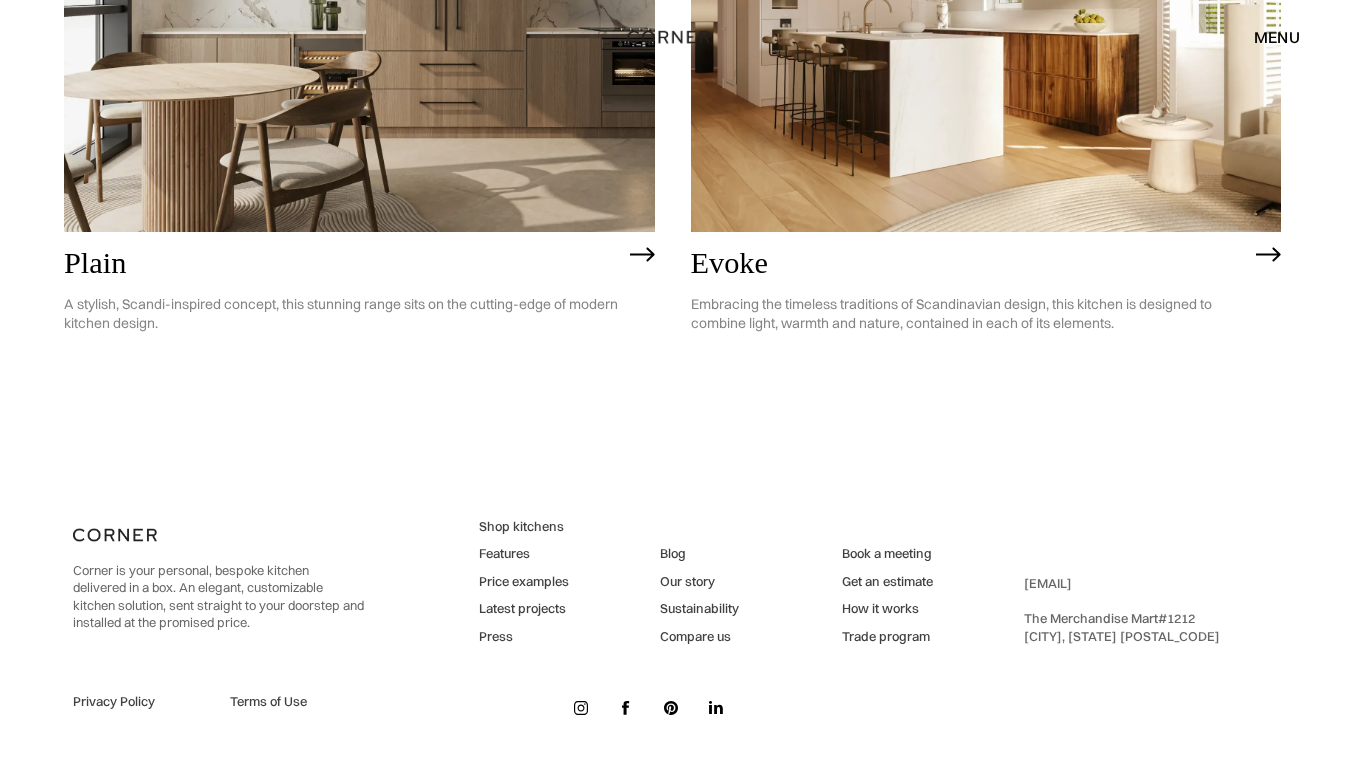 scroll, scrollTop: 5079, scrollLeft: 0, axis: vertical 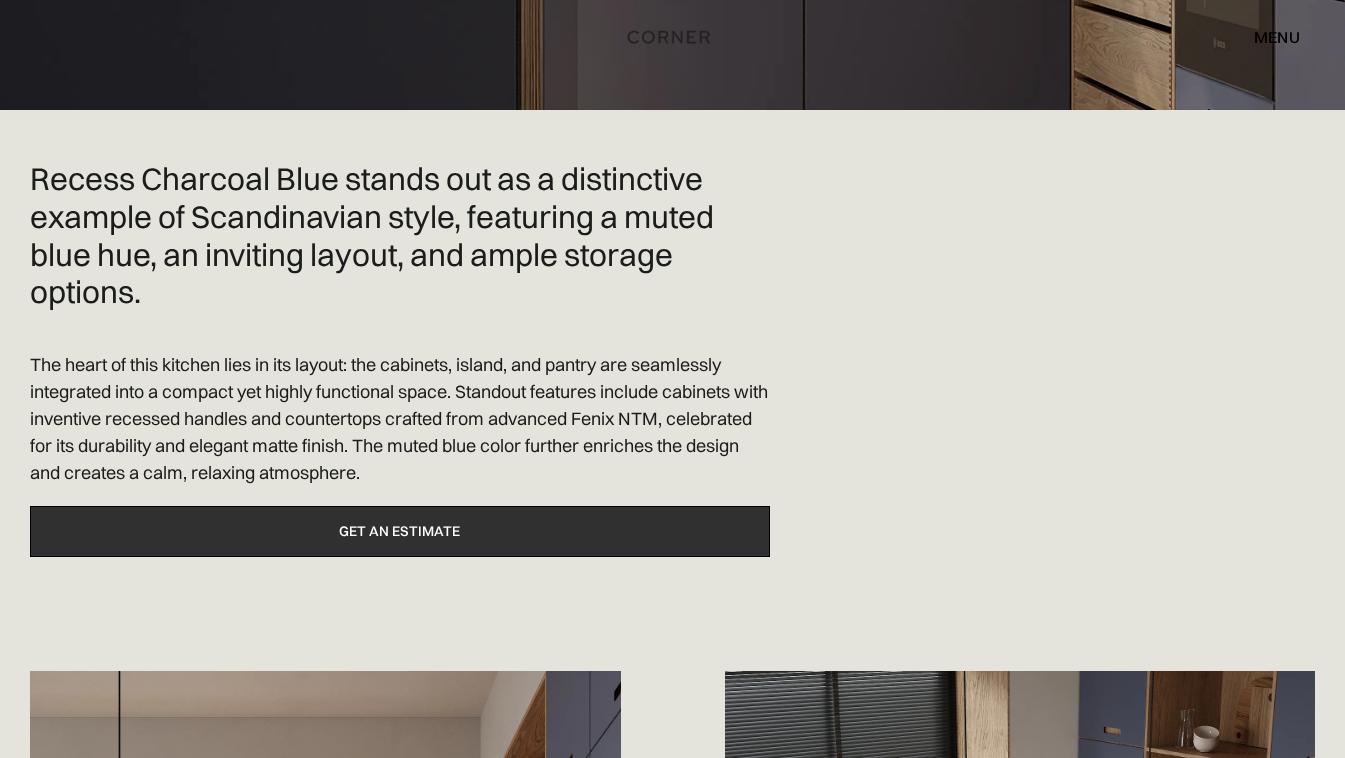 click on "Get an estimate" at bounding box center (400, 531) 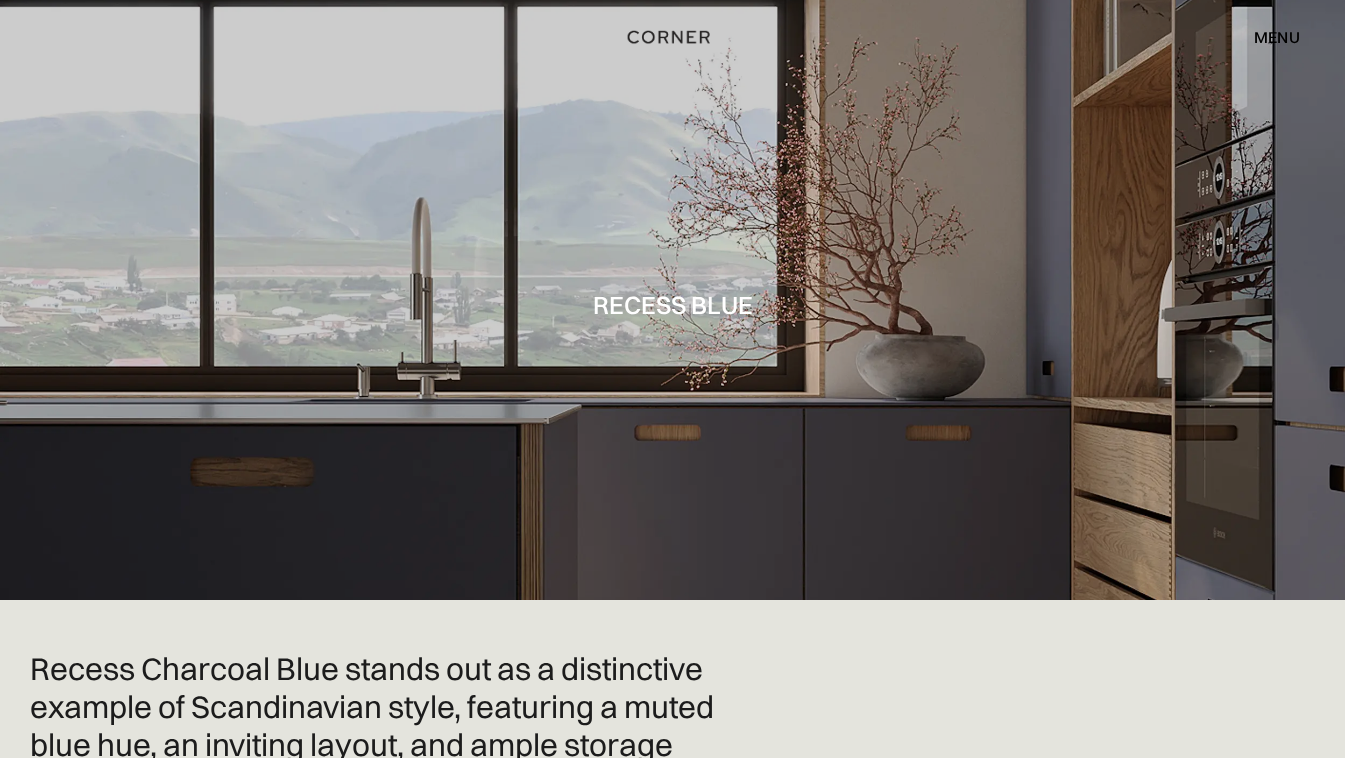 scroll, scrollTop: 490, scrollLeft: 0, axis: vertical 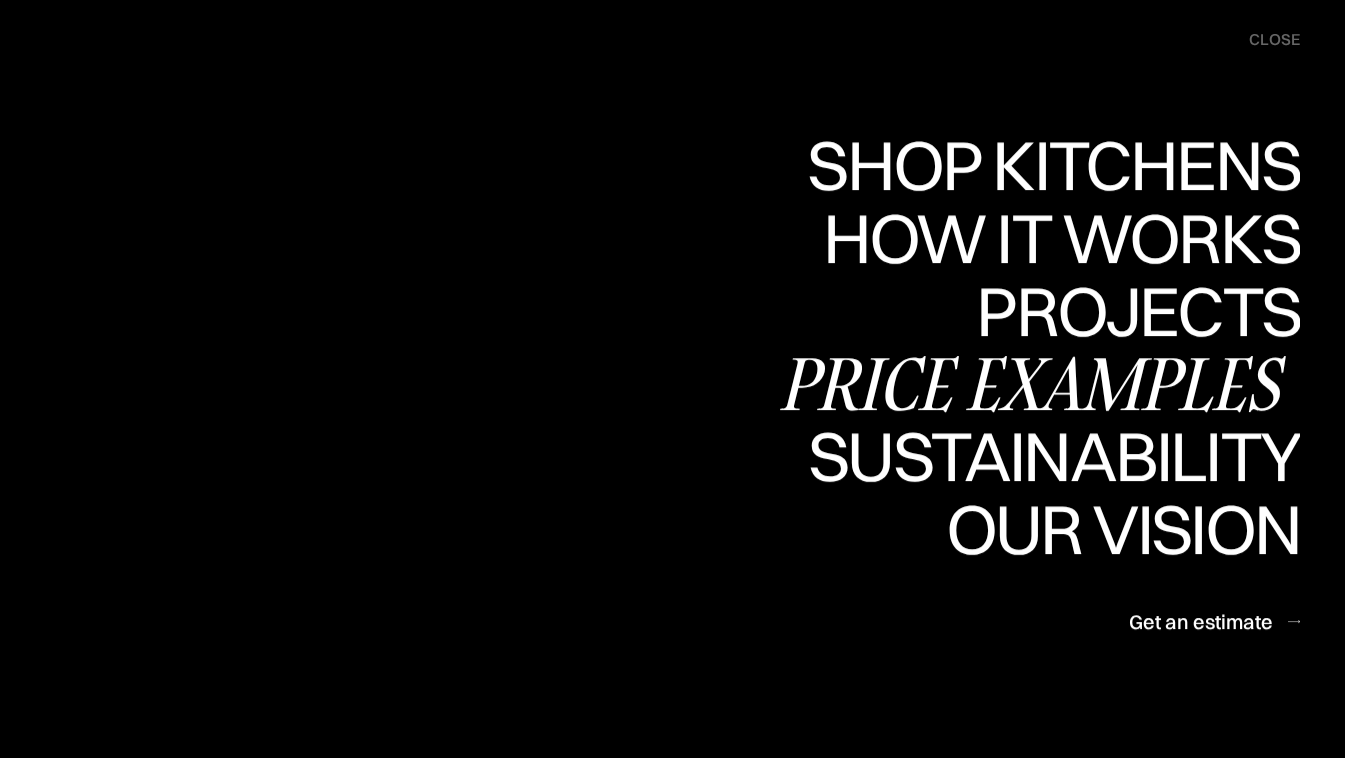 click on "Price examples" at bounding box center (1038, 383) 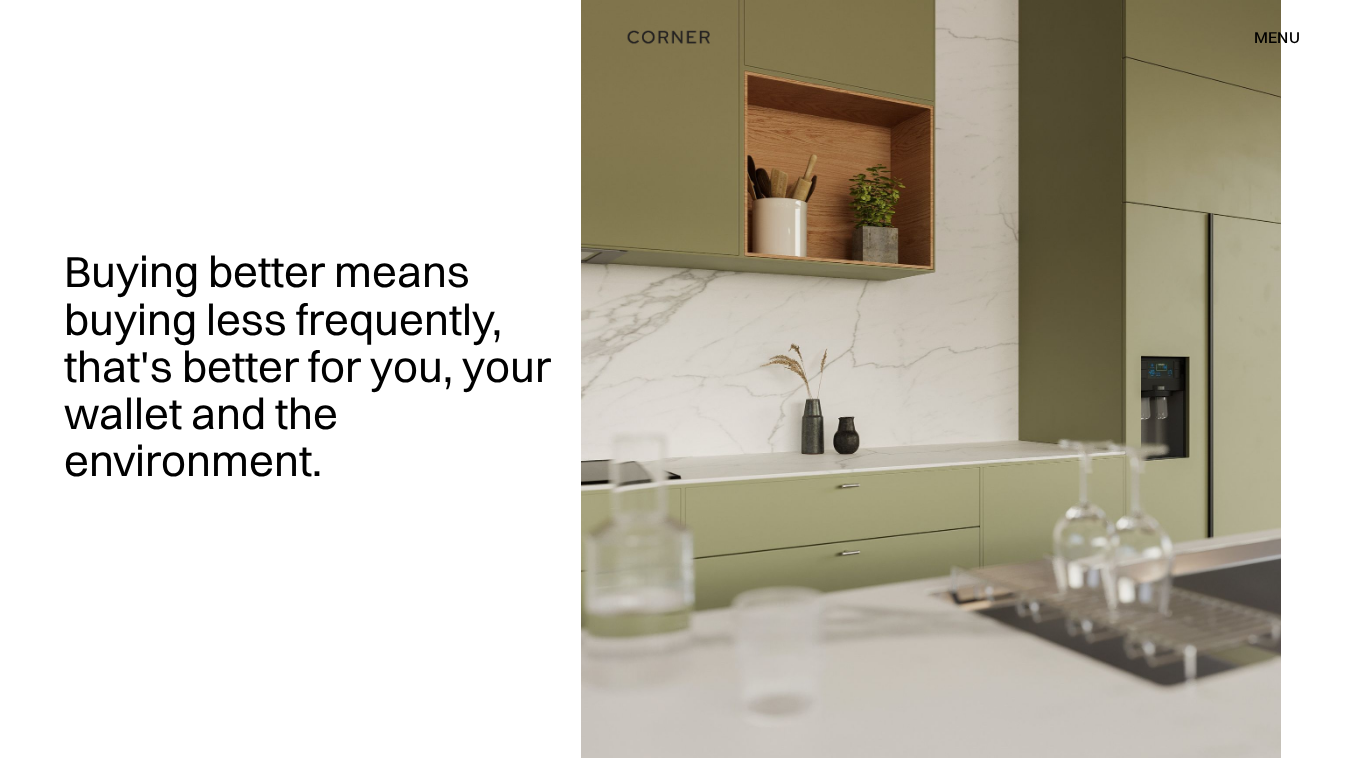scroll, scrollTop: 0, scrollLeft: 0, axis: both 